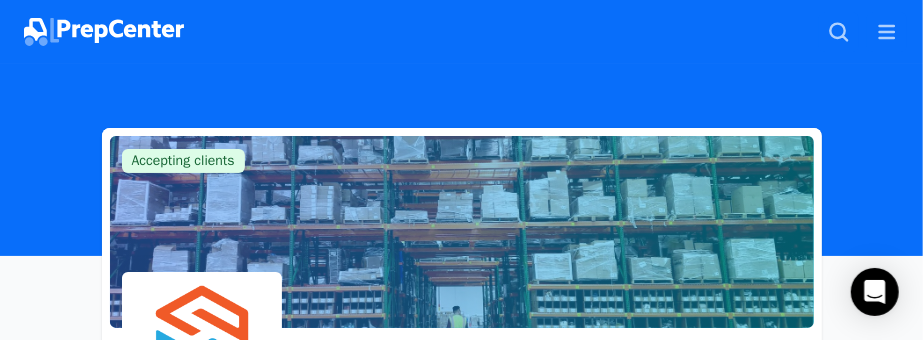scroll, scrollTop: 334, scrollLeft: 0, axis: vertical 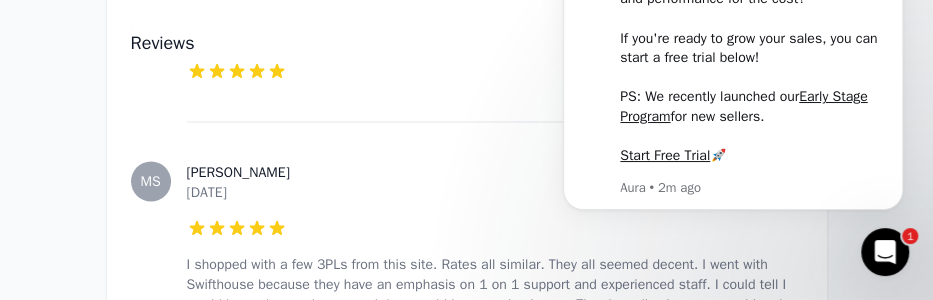 click 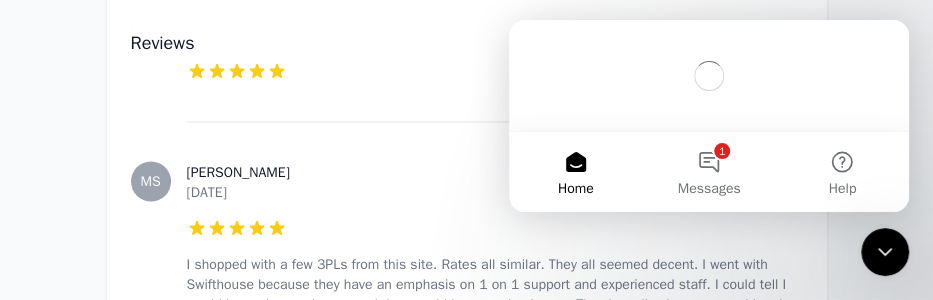 scroll, scrollTop: 0, scrollLeft: 0, axis: both 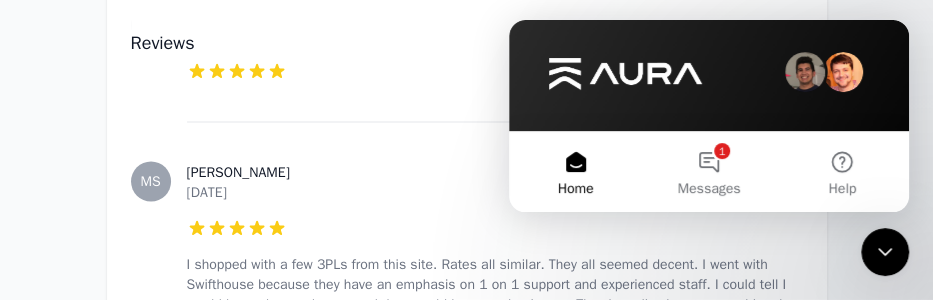 click at bounding box center [885, 252] 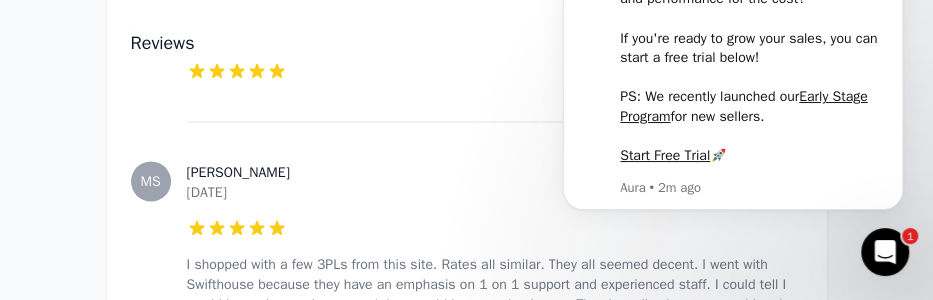 scroll, scrollTop: 0, scrollLeft: 0, axis: both 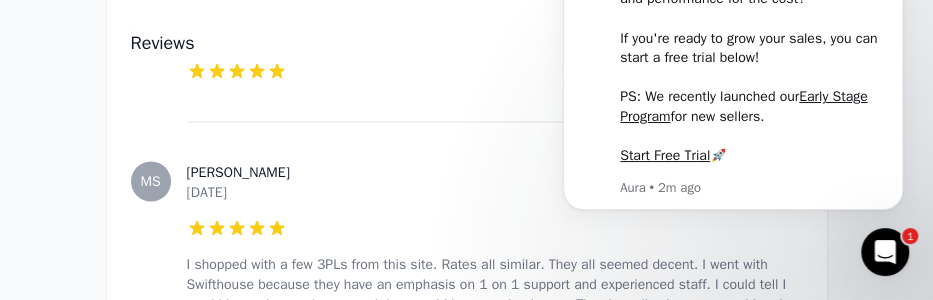 click 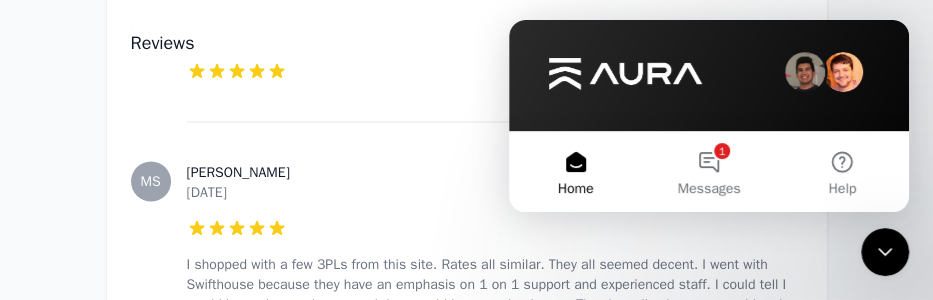 click on "Accepting clients Claim   business Swifthouse - FBA, FBM, Shopify and more 4.98 (62 Reviews) Your Fulfillment Partner, From Startup to Scale. Email Visit website [PHONE_NUMBER] <24   Hour Turnaround Time Liftgate   Not Required   for Pallet Shipments About Reviews Write a review [PERSON_NAME]. [DATE] 5  out of 5 stars [PERSON_NAME] [DATE] 5  out of 5 stars I shopped with a few 3PLs from this site. Rates all similar. They all seemed decent. I went with Swifthouse because they have an emphasis on 1 on 1 support and experienced staff. I could tell I would know the employees and they would know my business.  They have lived up to everything they said on the sales call.  MM [PERSON_NAME] [DATE] 5  out of 5 stars I started with 3 prep centers. Moved all my volume to [GEOGRAPHIC_DATA]. They make it easy. CH [PERSON_NAME] [DATE] 5  out of 5 stars SB [PERSON_NAME] [DATE] 5  out of 5 stars Solid DF DJ F. [DATE] 5  out of 5 stars [PERSON_NAME] [DATE] 5  out of 5 stars TN Trea N. [DATE] 5 CD 5 MM" at bounding box center [466, 7104] 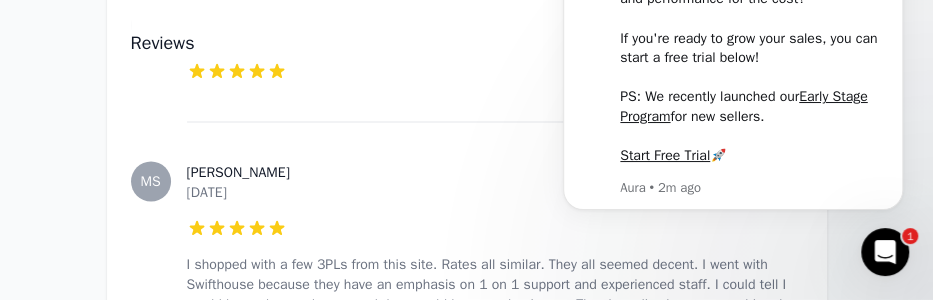 scroll, scrollTop: 0, scrollLeft: 0, axis: both 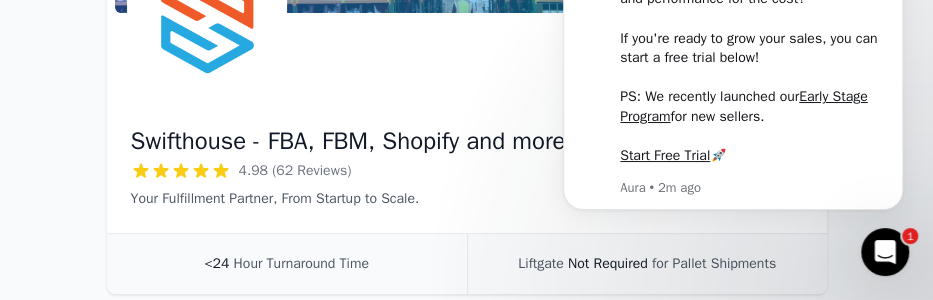 drag, startPoint x: 936, startPoint y: 45, endPoint x: 386, endPoint y: 121, distance: 555.2261 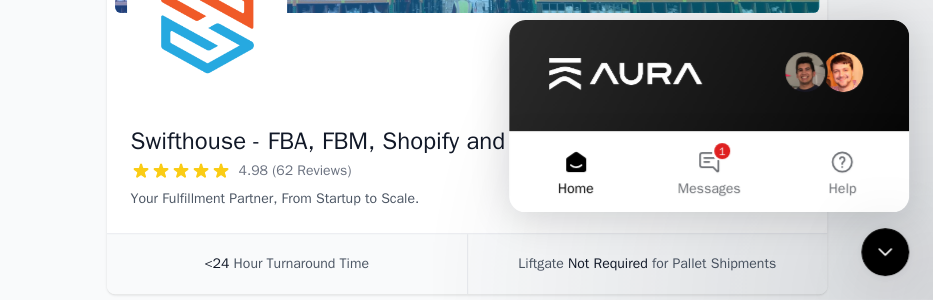 click 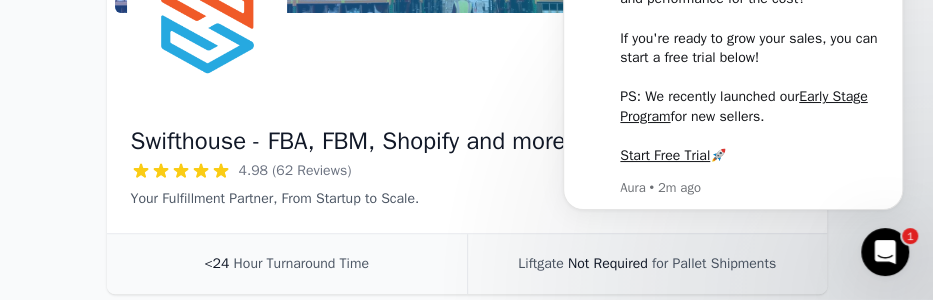 scroll, scrollTop: 0, scrollLeft: 0, axis: both 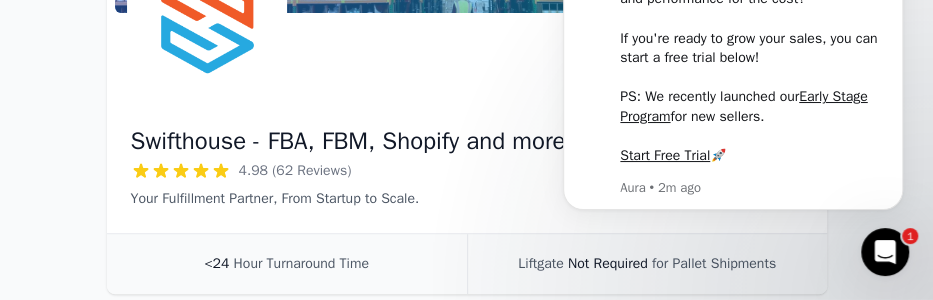 click 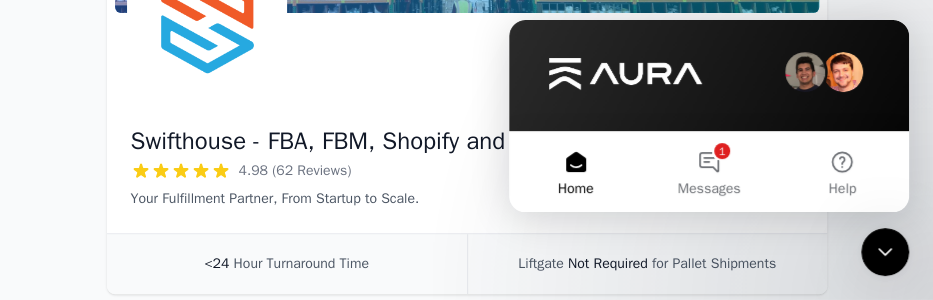 click 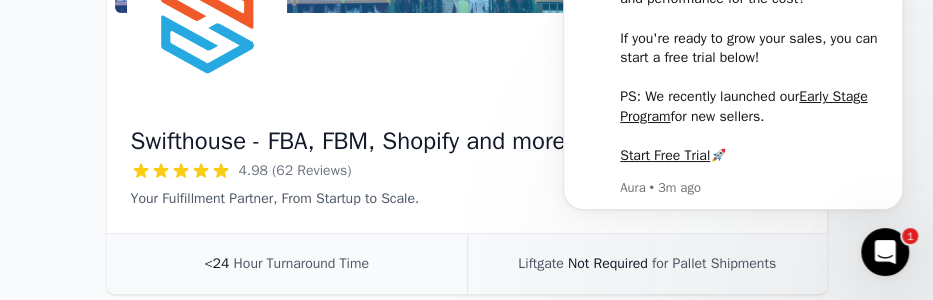scroll, scrollTop: 0, scrollLeft: 0, axis: both 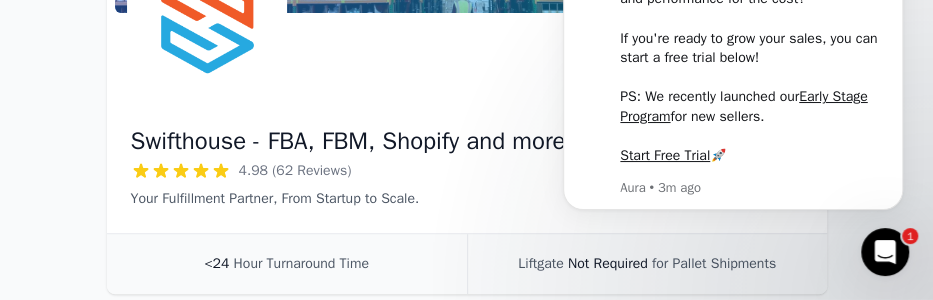 click 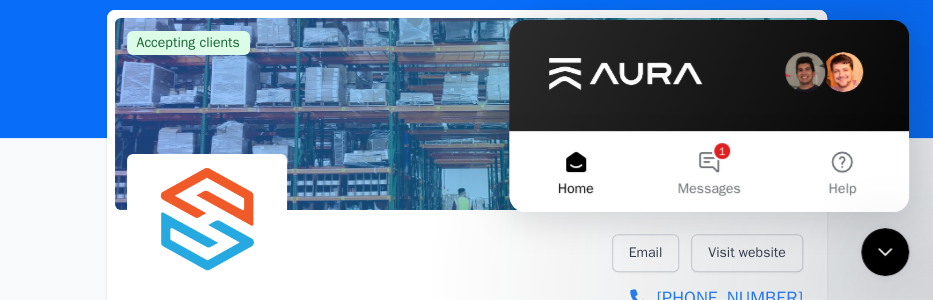 scroll, scrollTop: 0, scrollLeft: 0, axis: both 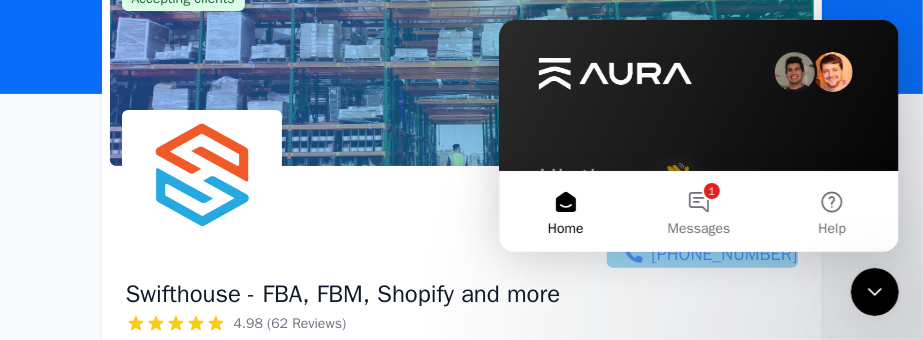 click on "[PHONE_NUMBER]" at bounding box center [702, 254] 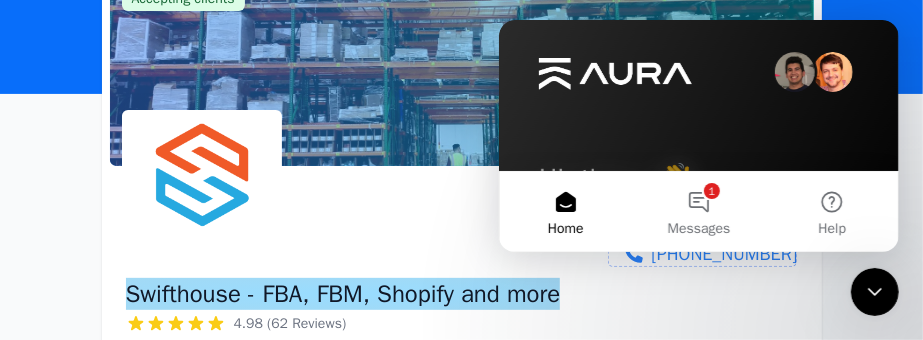 click on "Swifthouse - FBA, FBM, Shopify and more" at bounding box center (343, 294) 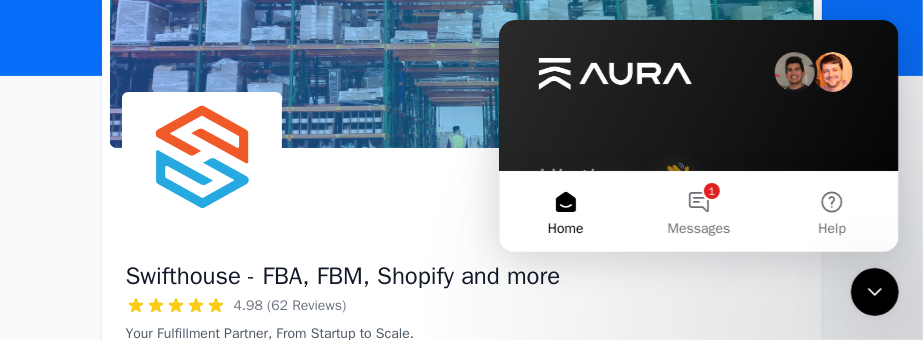 scroll, scrollTop: 68, scrollLeft: 0, axis: vertical 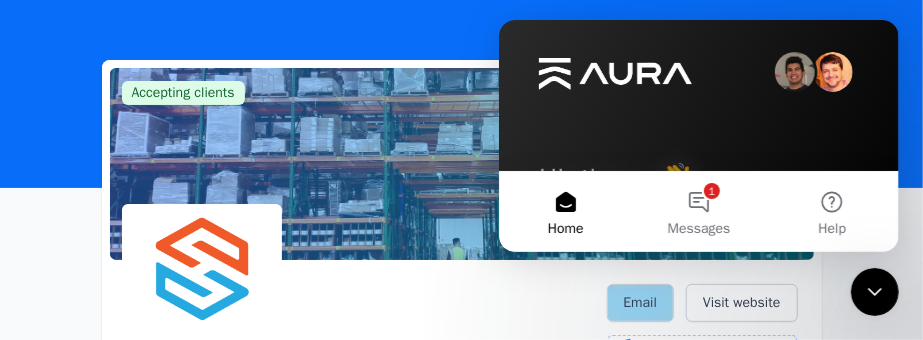 click on "Email" at bounding box center [641, 303] 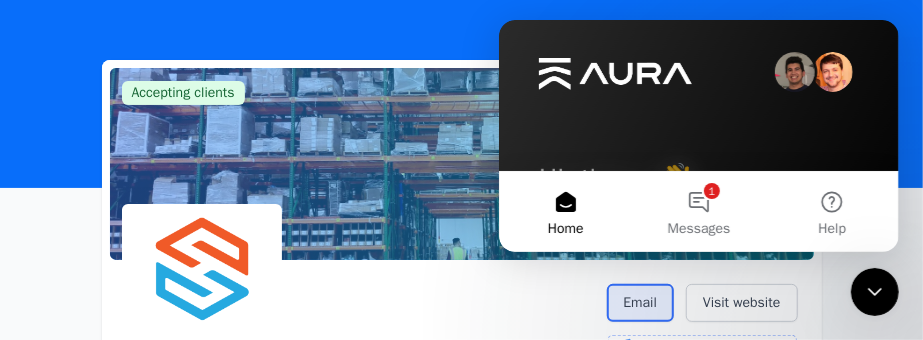 scroll, scrollTop: 200, scrollLeft: 0, axis: vertical 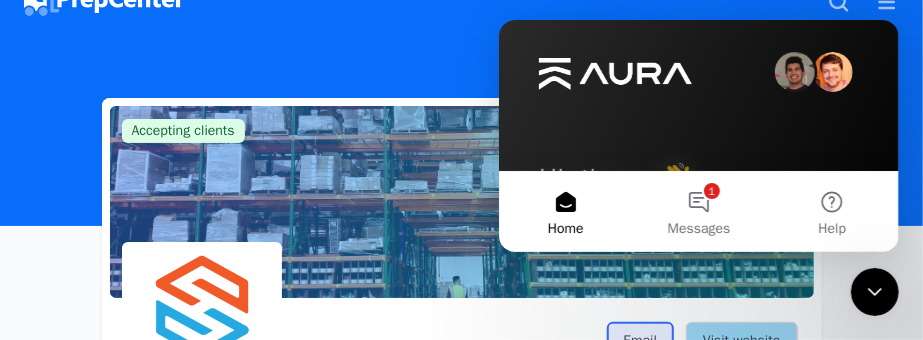 click on "Visit website" at bounding box center [741, 341] 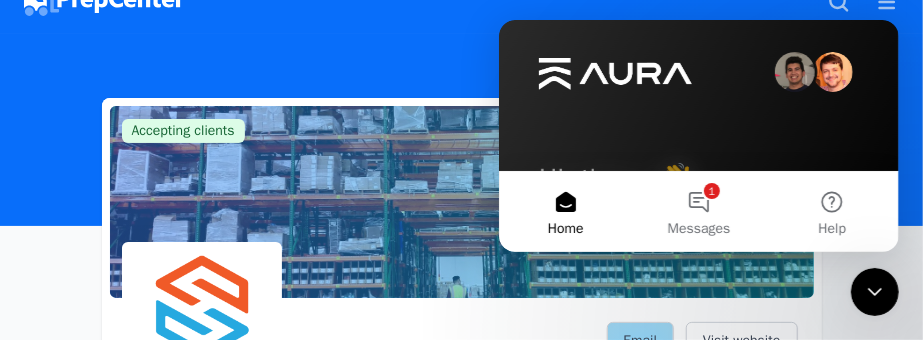 click on "Email" at bounding box center [641, 341] 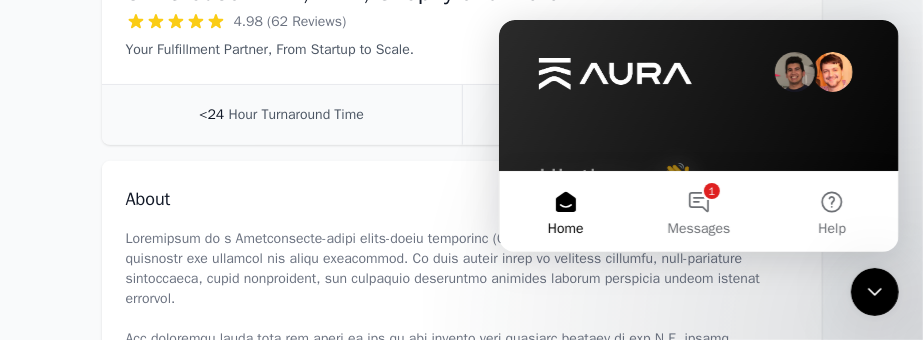 scroll, scrollTop: 502, scrollLeft: 0, axis: vertical 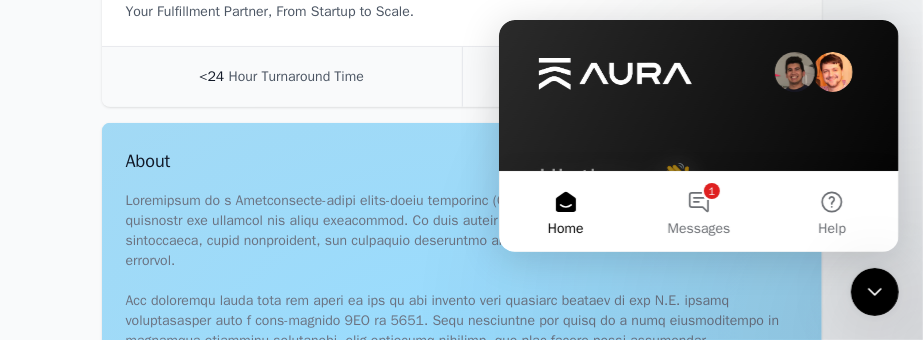 click on "About" at bounding box center (462, 391) 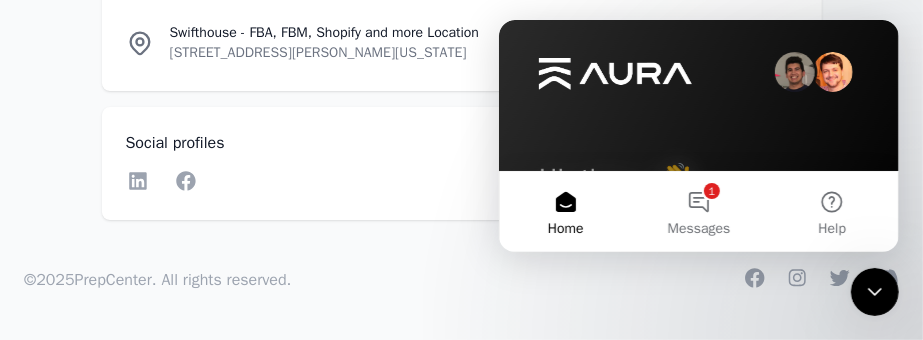 scroll, scrollTop: 16087, scrollLeft: 0, axis: vertical 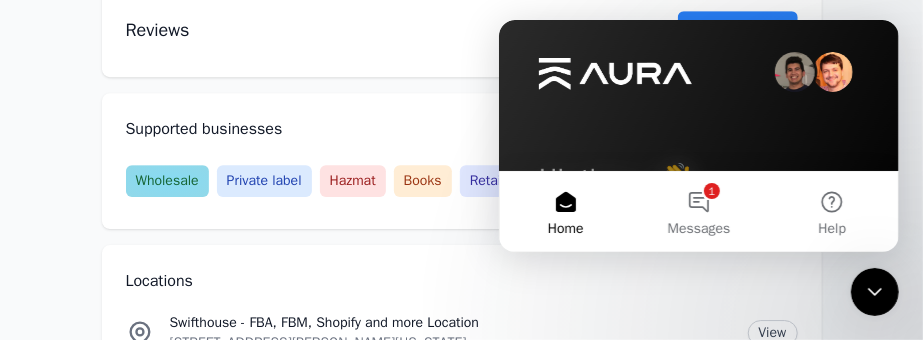 click on "Wholesale" at bounding box center [167, 181] 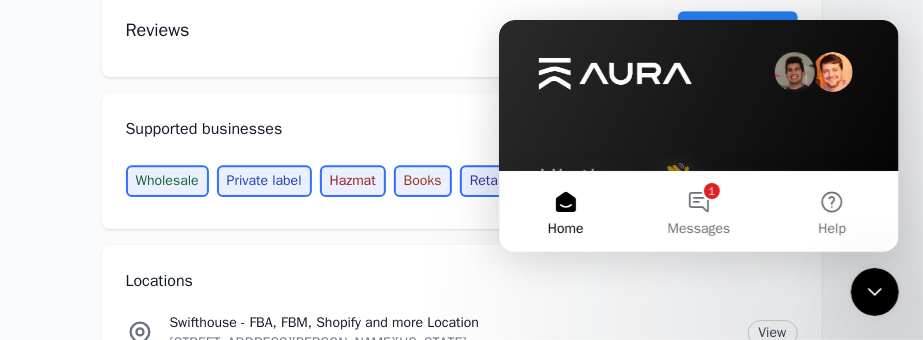 scroll, scrollTop: 16118, scrollLeft: 0, axis: vertical 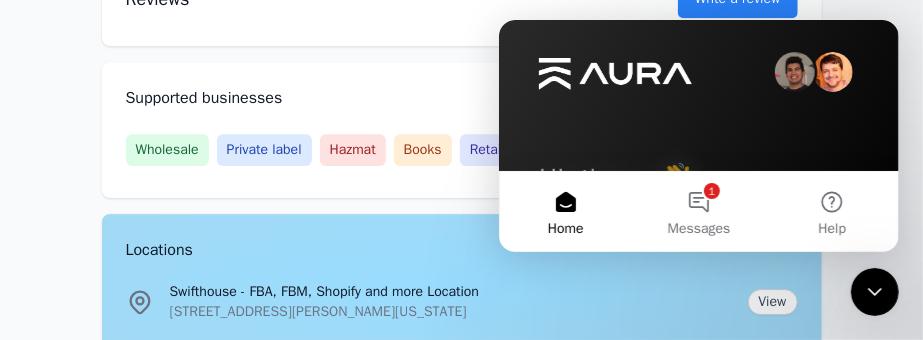 click on "Locations [GEOGRAPHIC_DATA] - FBA, FBM, Shopify and more Location [STREET_ADDRESS][PERSON_NAME][US_STATE] View" at bounding box center (462, 282) 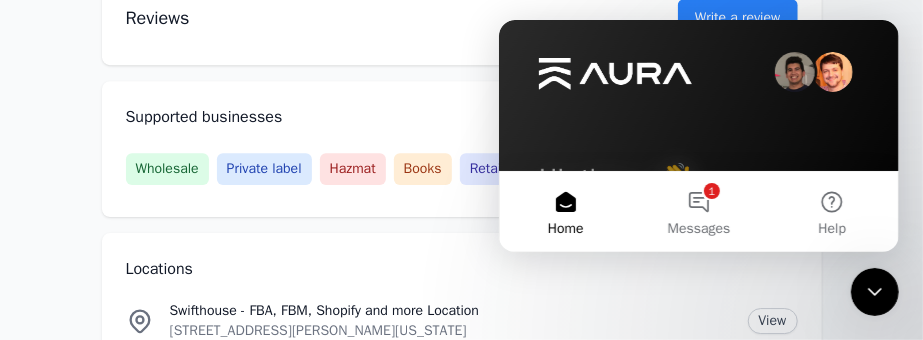 scroll, scrollTop: 16174, scrollLeft: 0, axis: vertical 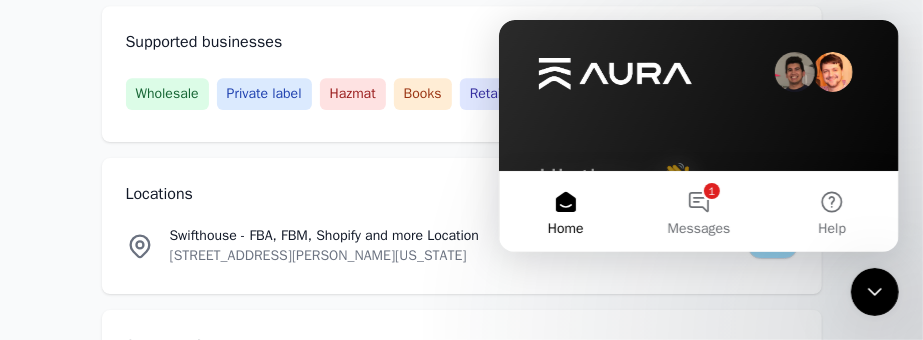 click on "View" at bounding box center (773, 246) 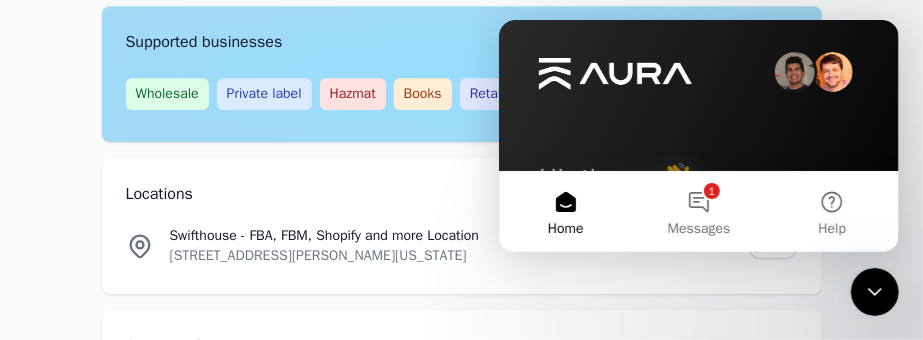 click on "Supported businesses Wholesale Private label Hazmat Books Retail arbitrage Online arbitrage" at bounding box center [462, 74] 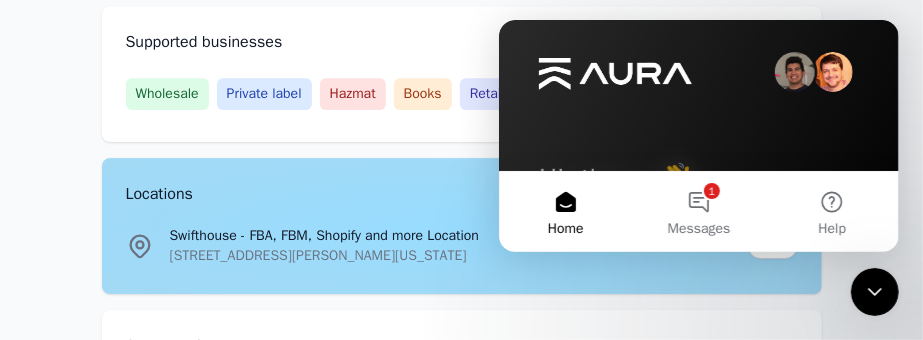 click on "Locations [GEOGRAPHIC_DATA] - FBA, FBM, Shopify and more Location [STREET_ADDRESS][PERSON_NAME][US_STATE] View" at bounding box center [462, 226] 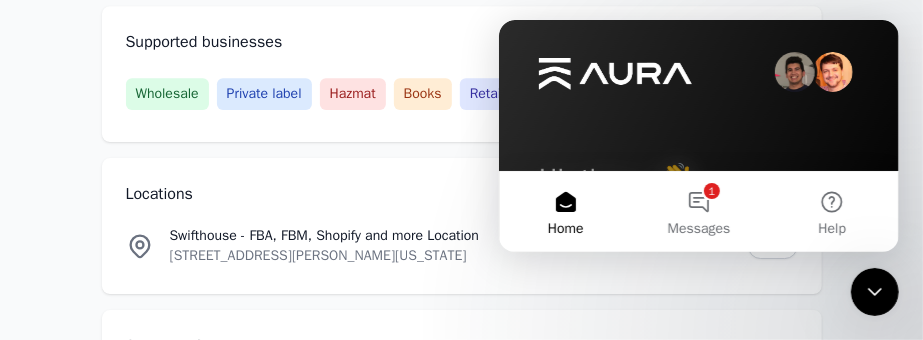 scroll, scrollTop: 16382, scrollLeft: 0, axis: vertical 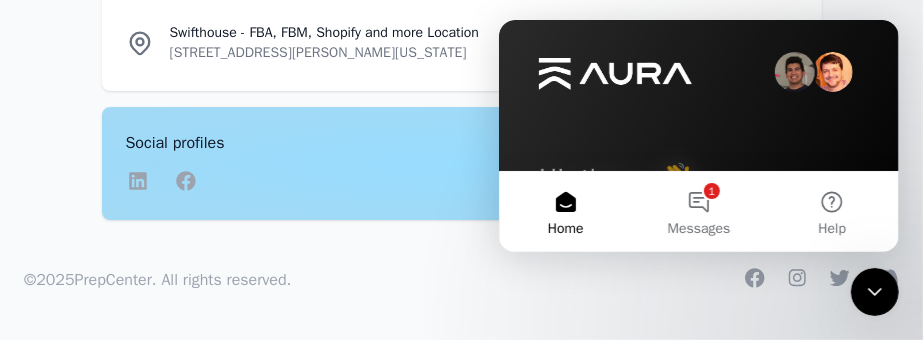 click on "Social profiles Linkedin Facebook Instagram Twitter YouTube" at bounding box center [462, 163] 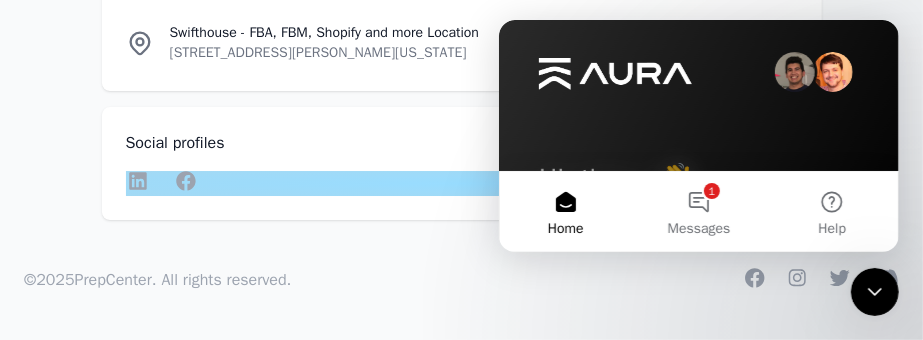 click on "Linkedin Facebook Instagram Twitter YouTube" at bounding box center [462, 183] 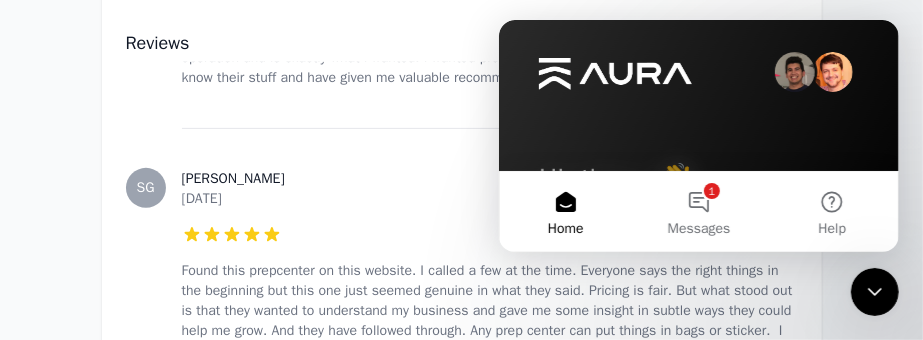 scroll, scrollTop: 16396, scrollLeft: 0, axis: vertical 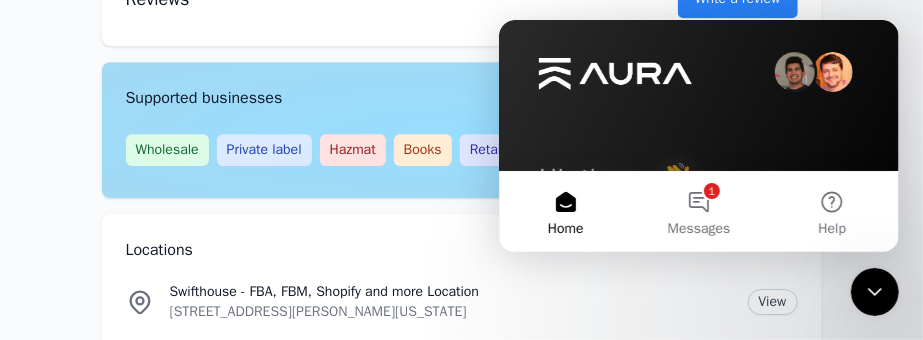 click on "Supported businesses Wholesale Private label Hazmat Books Retail arbitrage Online arbitrage" at bounding box center [462, 130] 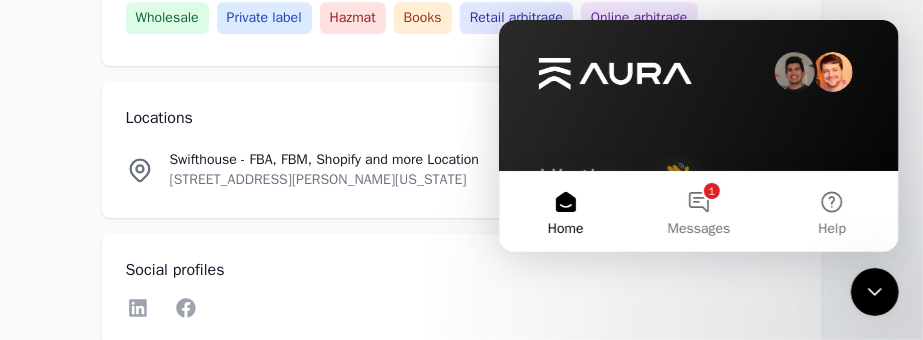 scroll, scrollTop: 16212, scrollLeft: 0, axis: vertical 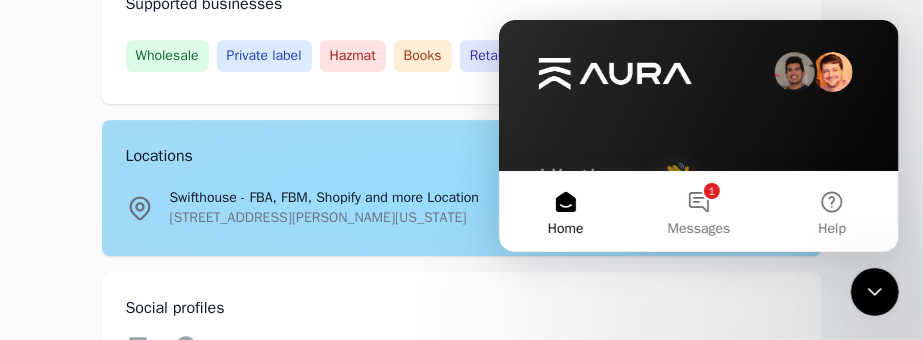 click on "Locations [GEOGRAPHIC_DATA] - FBA, FBM, Shopify and more Location [STREET_ADDRESS][PERSON_NAME][US_STATE] View" at bounding box center [462, 188] 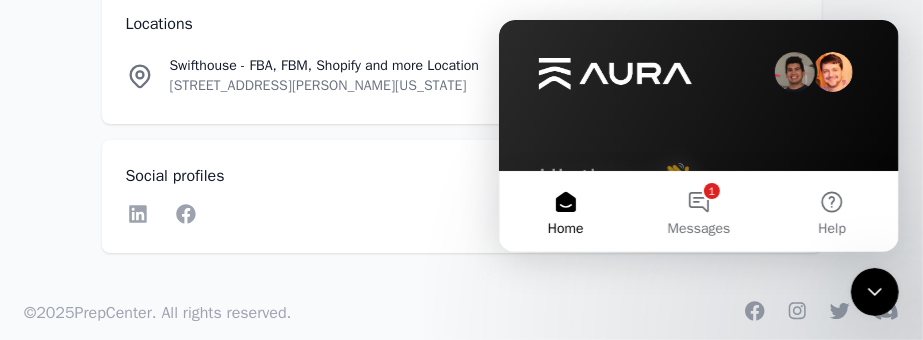 scroll, scrollTop: 16306, scrollLeft: 0, axis: vertical 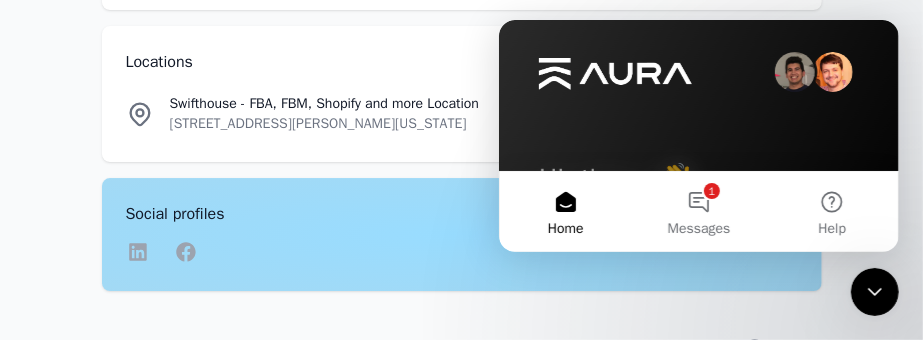 click on "Social profiles Linkedin Facebook Instagram Twitter YouTube" at bounding box center (462, 234) 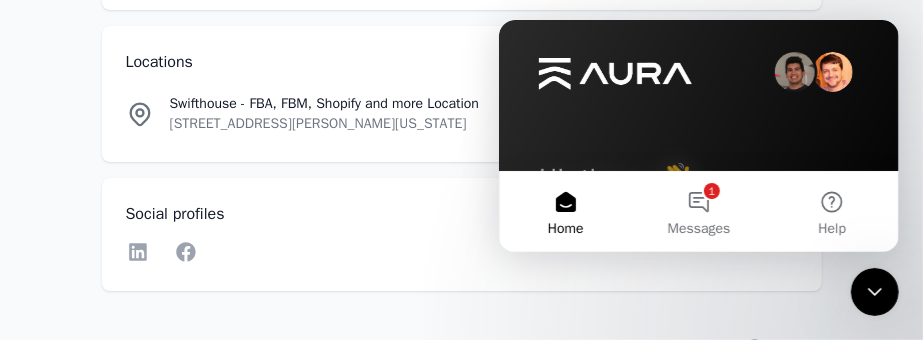 scroll, scrollTop: 16390, scrollLeft: 0, axis: vertical 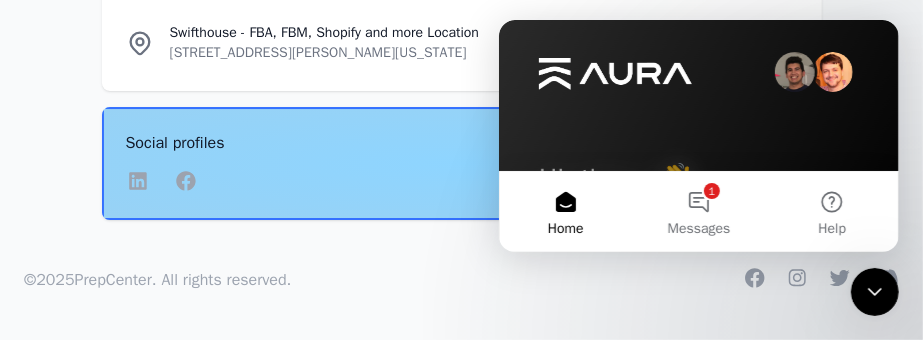 click on "Social profiles Linkedin Facebook Instagram Twitter YouTube" at bounding box center [462, 163] 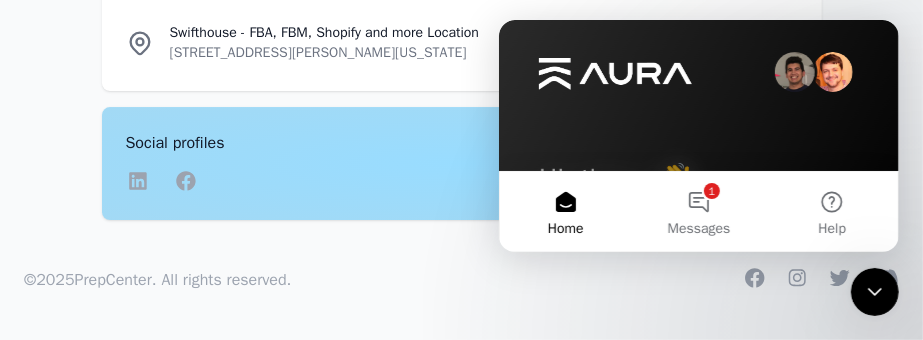 click on "Social profiles Linkedin Facebook Instagram Twitter YouTube" at bounding box center [462, 163] 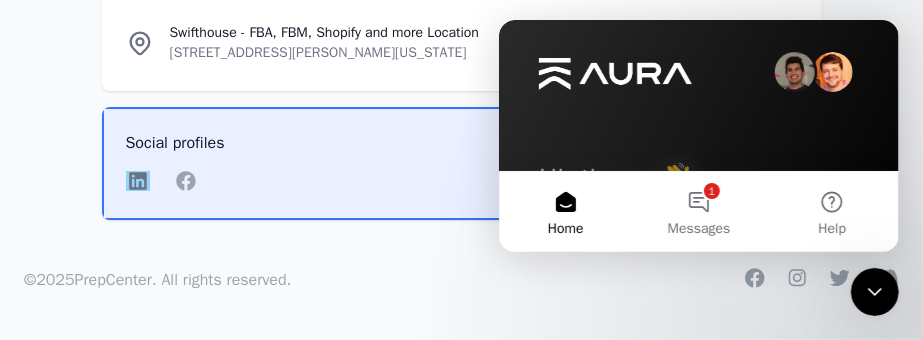 click 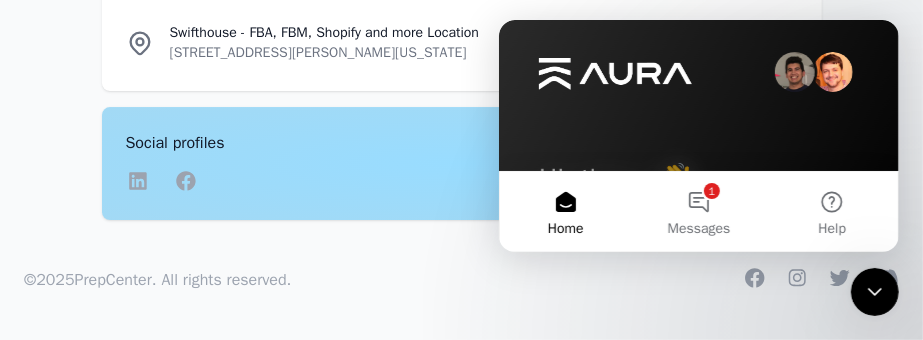 click on "Social profiles Linkedin Facebook Instagram Twitter YouTube" at bounding box center (462, 163) 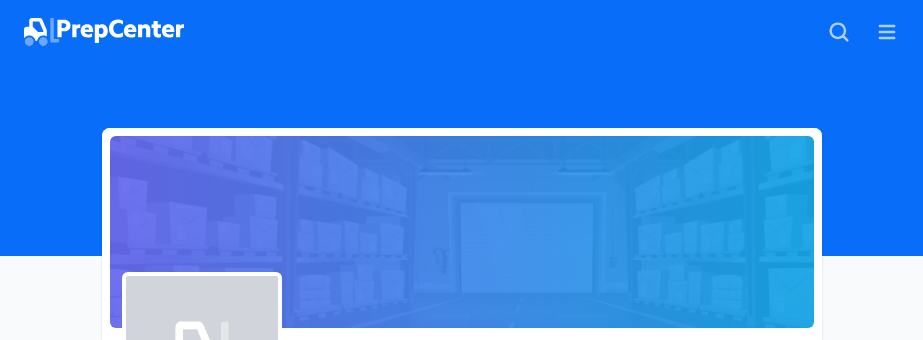 scroll, scrollTop: 0, scrollLeft: 0, axis: both 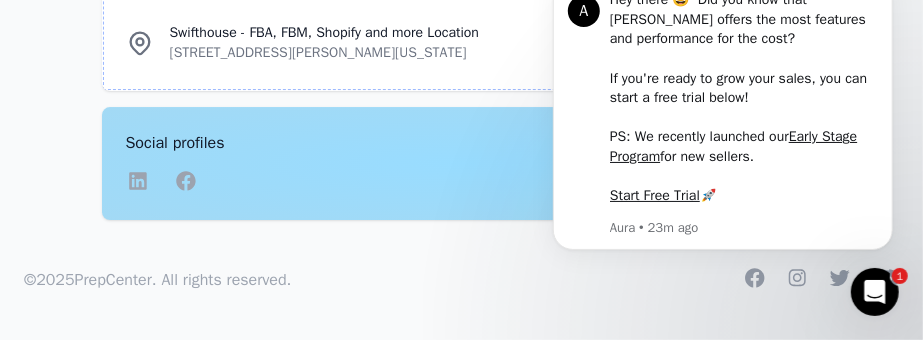 click on "Social profiles Linkedin Facebook Instagram Twitter YouTube" at bounding box center [462, 163] 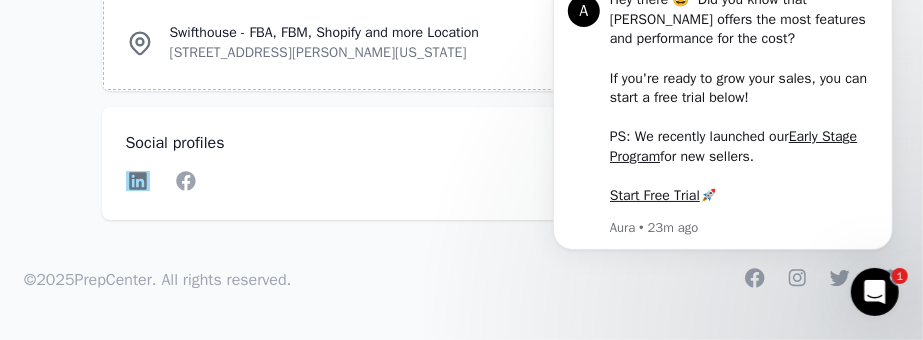 click 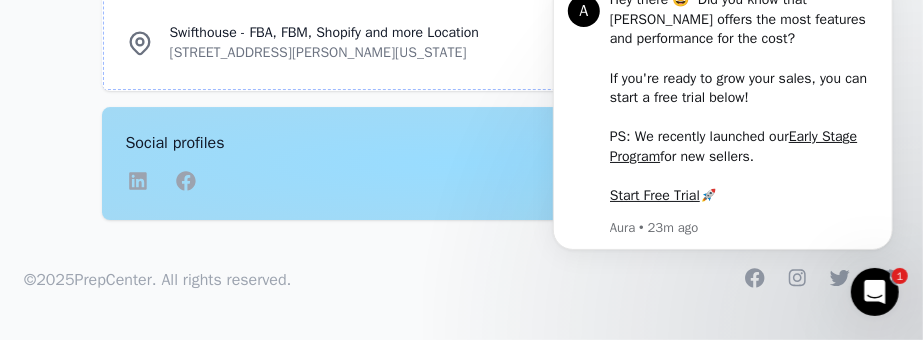 click on "Social profiles Linkedin Facebook Instagram Twitter YouTube" at bounding box center (462, 163) 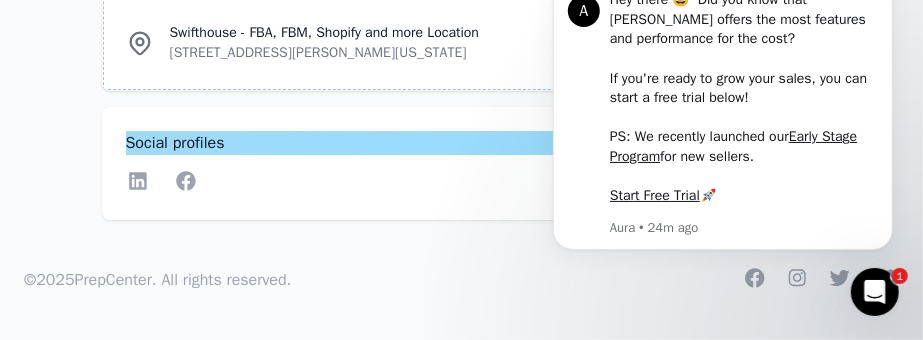 click on "Social profiles" at bounding box center (462, 143) 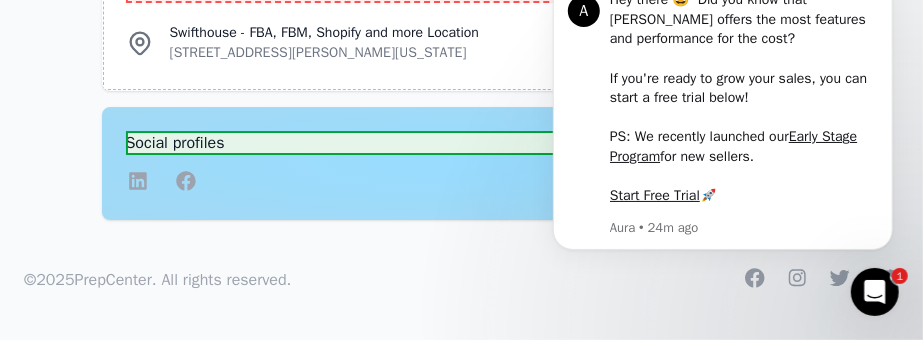 click on "Social profiles Linkedin Facebook Instagram Twitter YouTube" at bounding box center [462, 163] 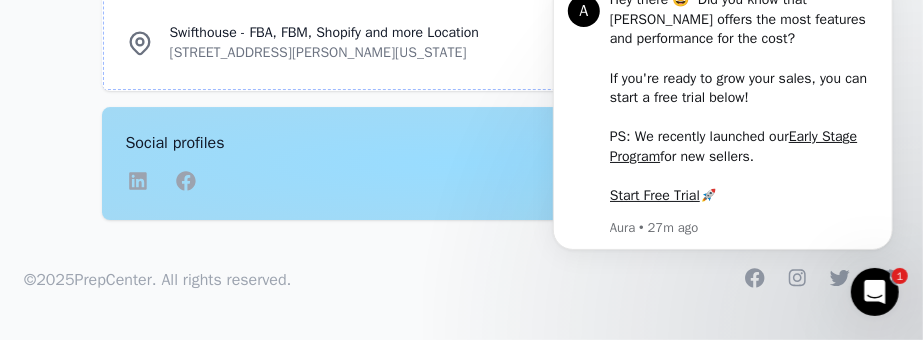 click on "Social profiles Linkedin Facebook Instagram Twitter YouTube" at bounding box center (462, 163) 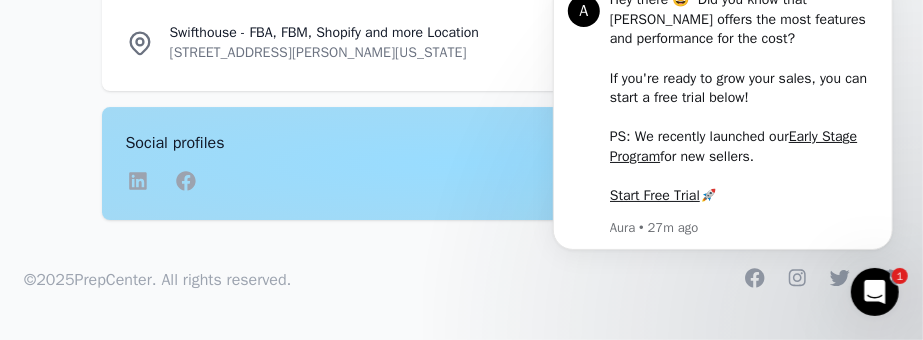 click on "Social profiles Linkedin Facebook Instagram Twitter YouTube" at bounding box center (462, 163) 